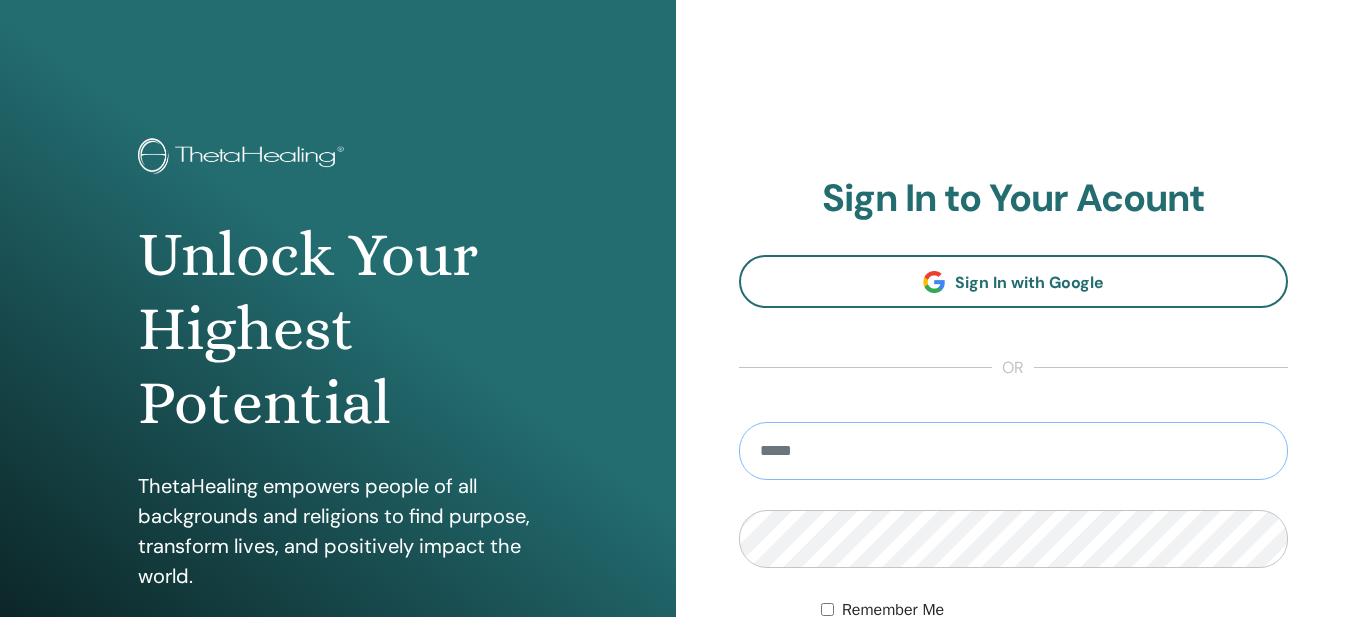scroll, scrollTop: 0, scrollLeft: 0, axis: both 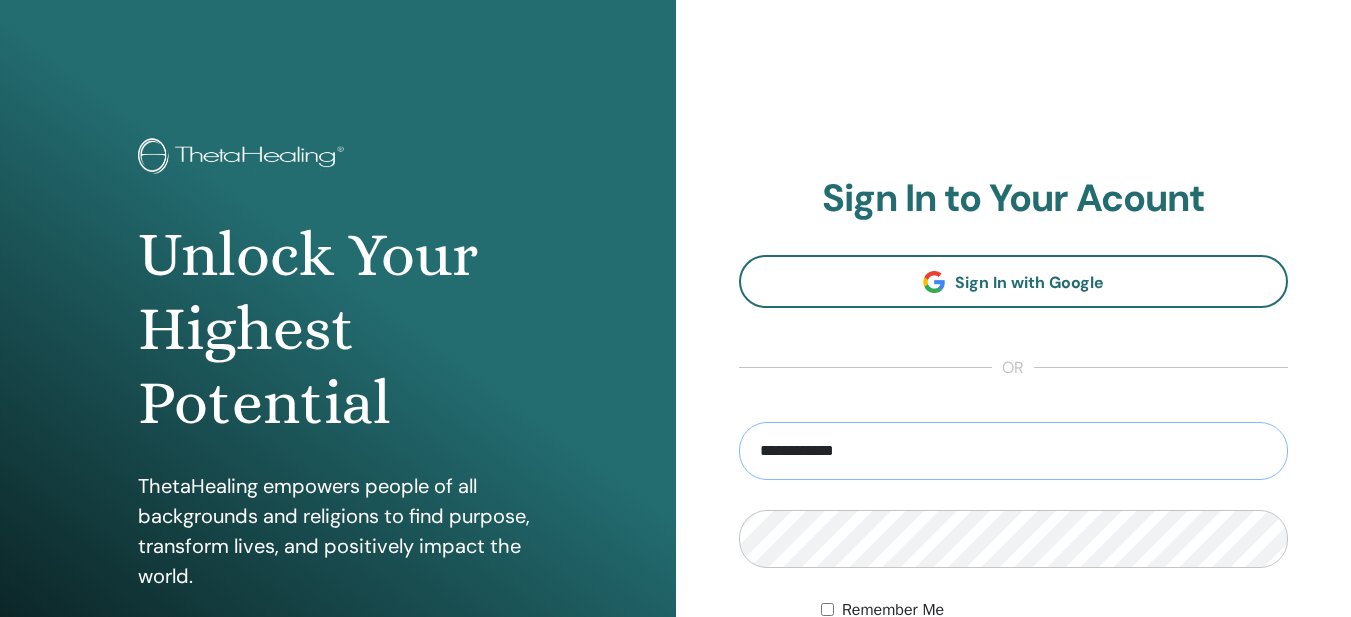 type on "**********" 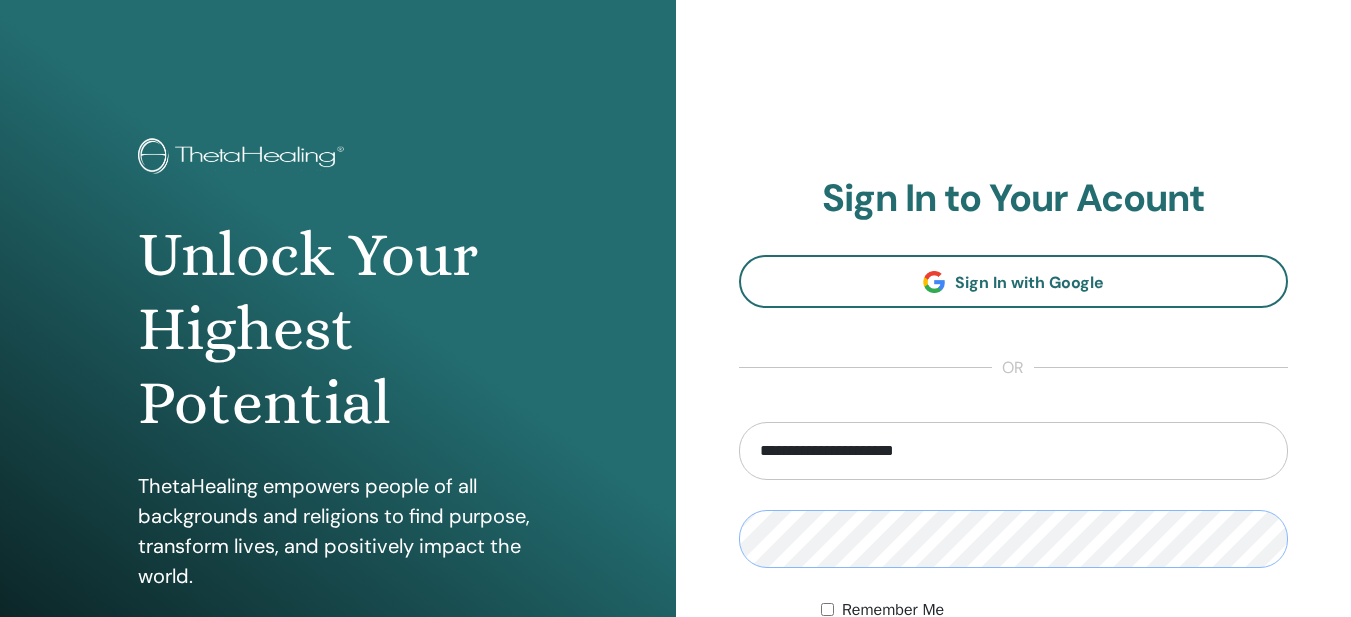 click on "Sign In" at bounding box center [1014, 678] 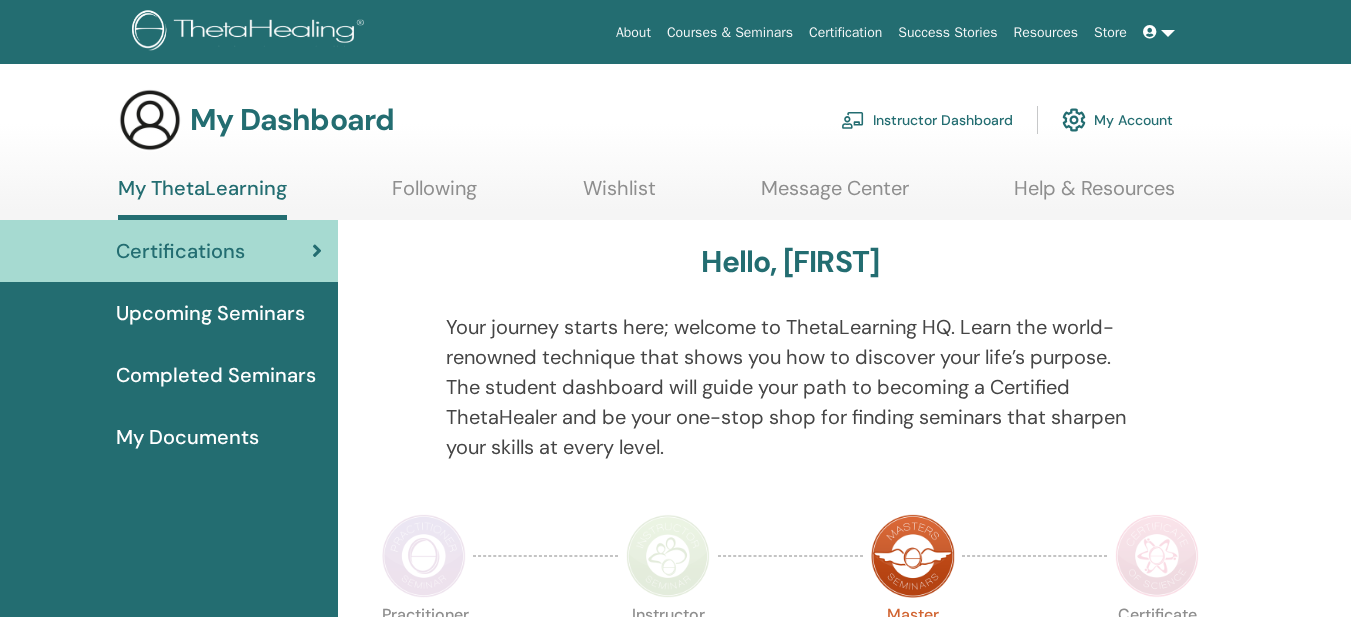 scroll, scrollTop: 0, scrollLeft: 0, axis: both 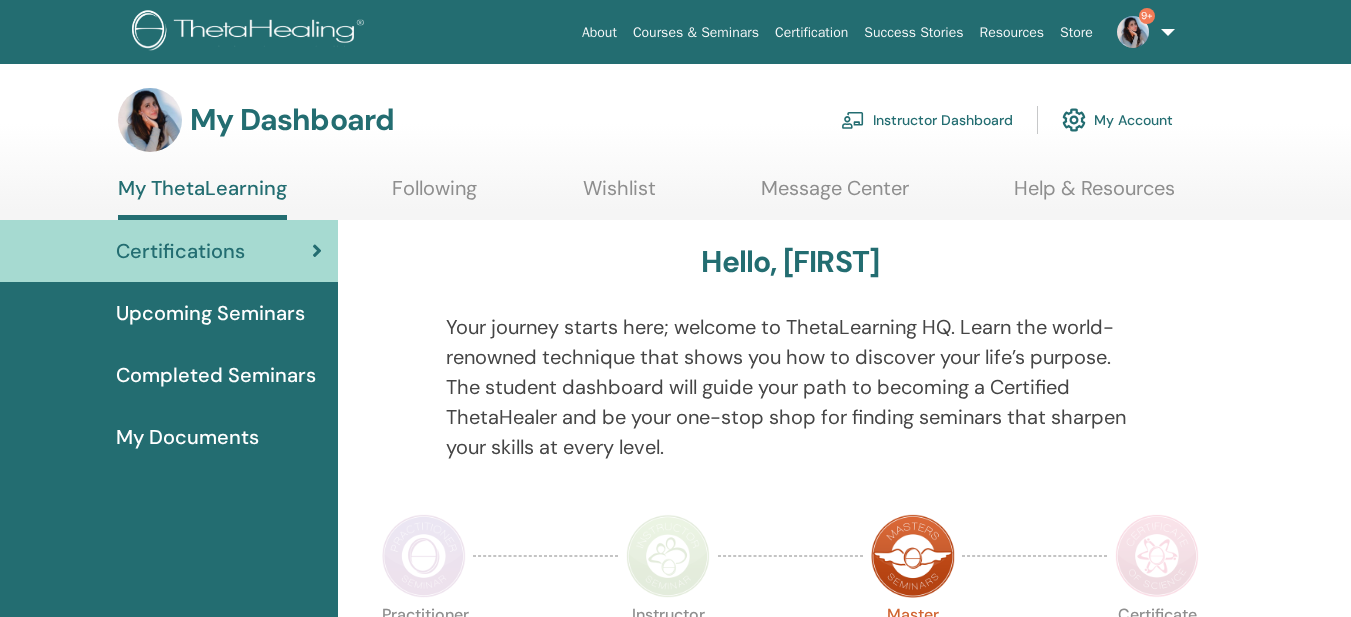 click on "Instructor Dashboard" at bounding box center (927, 120) 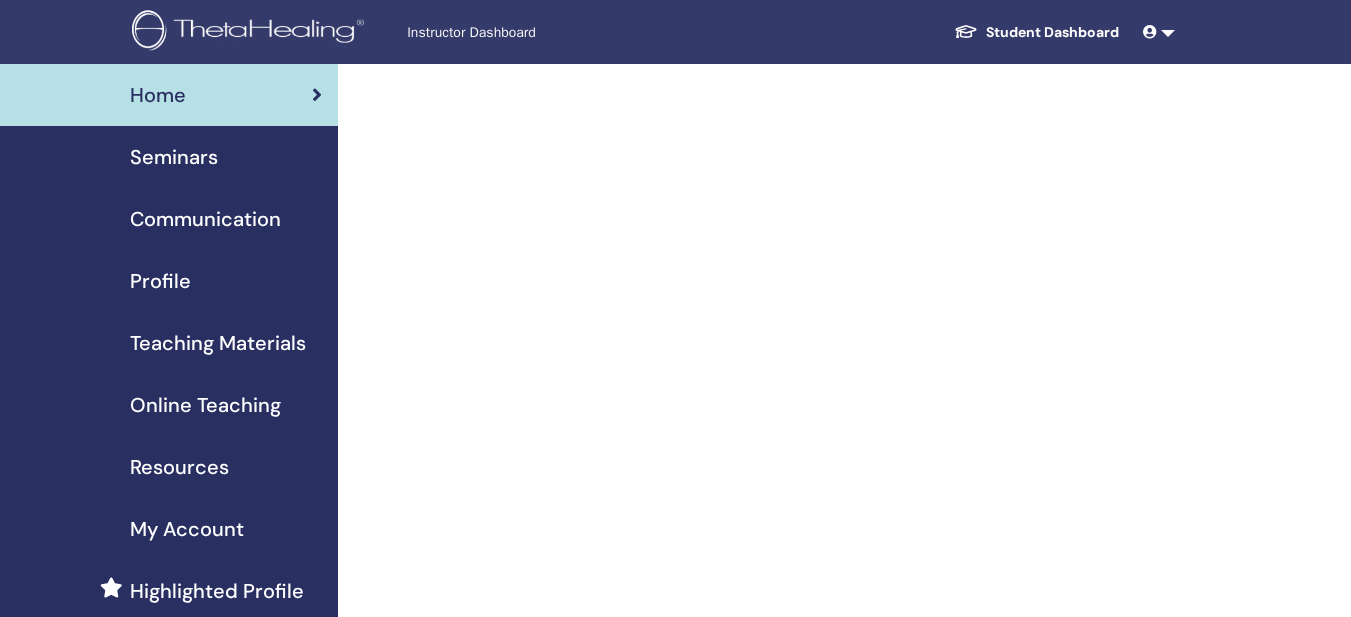 scroll, scrollTop: 0, scrollLeft: 0, axis: both 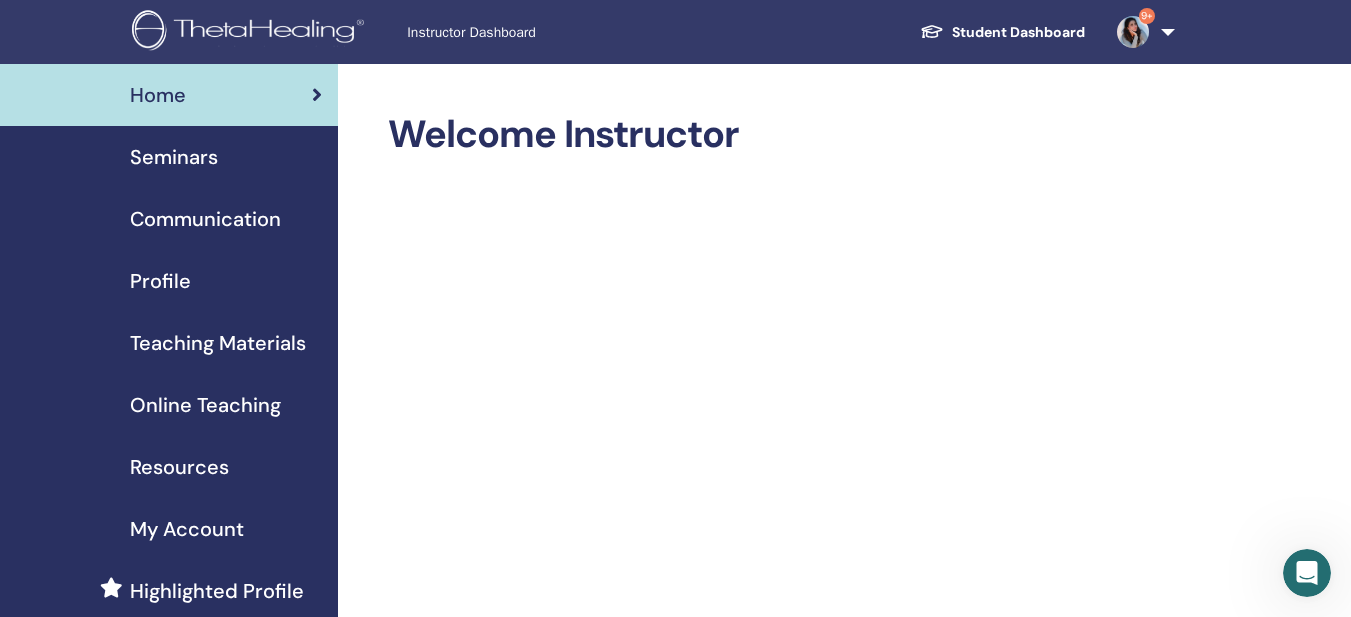 click on "Seminars" at bounding box center [174, 157] 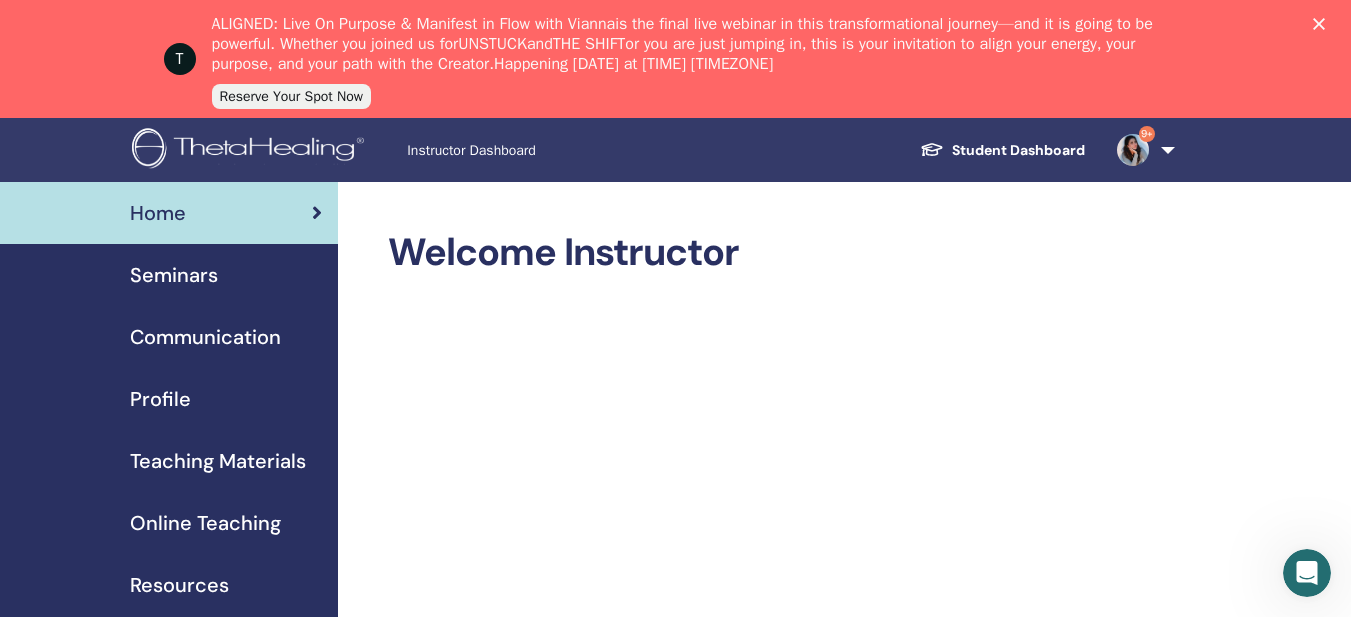 scroll, scrollTop: 0, scrollLeft: 0, axis: both 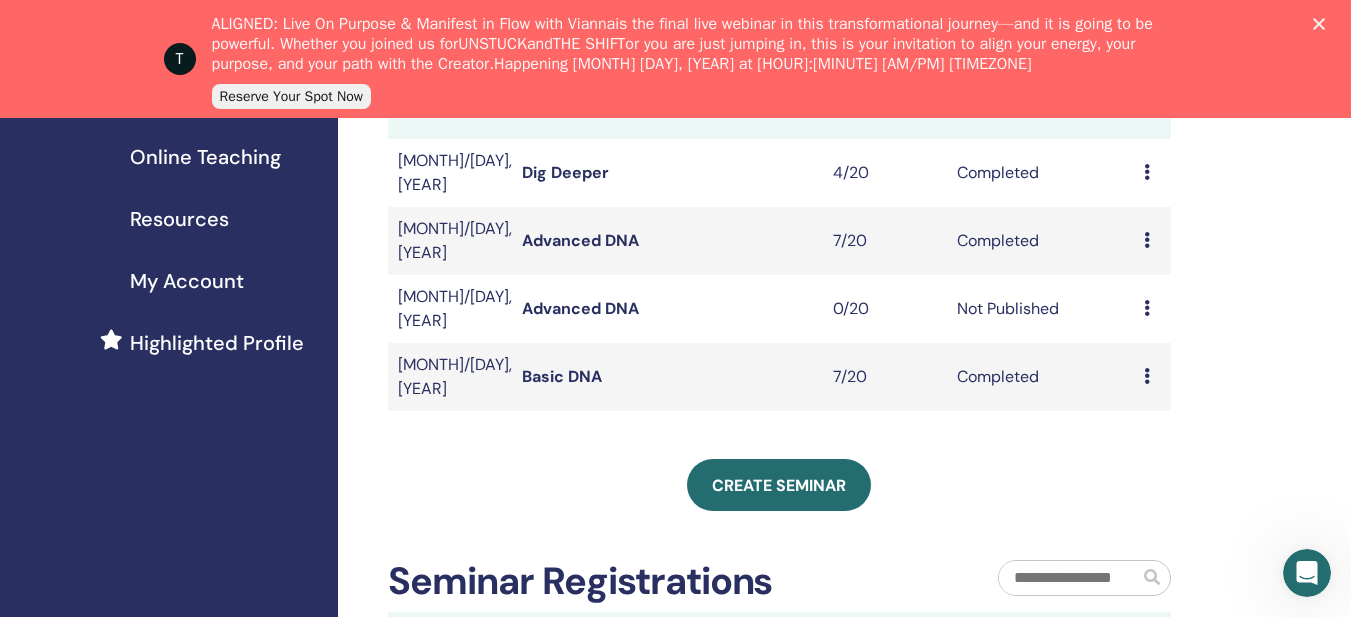 click at bounding box center [1147, 376] 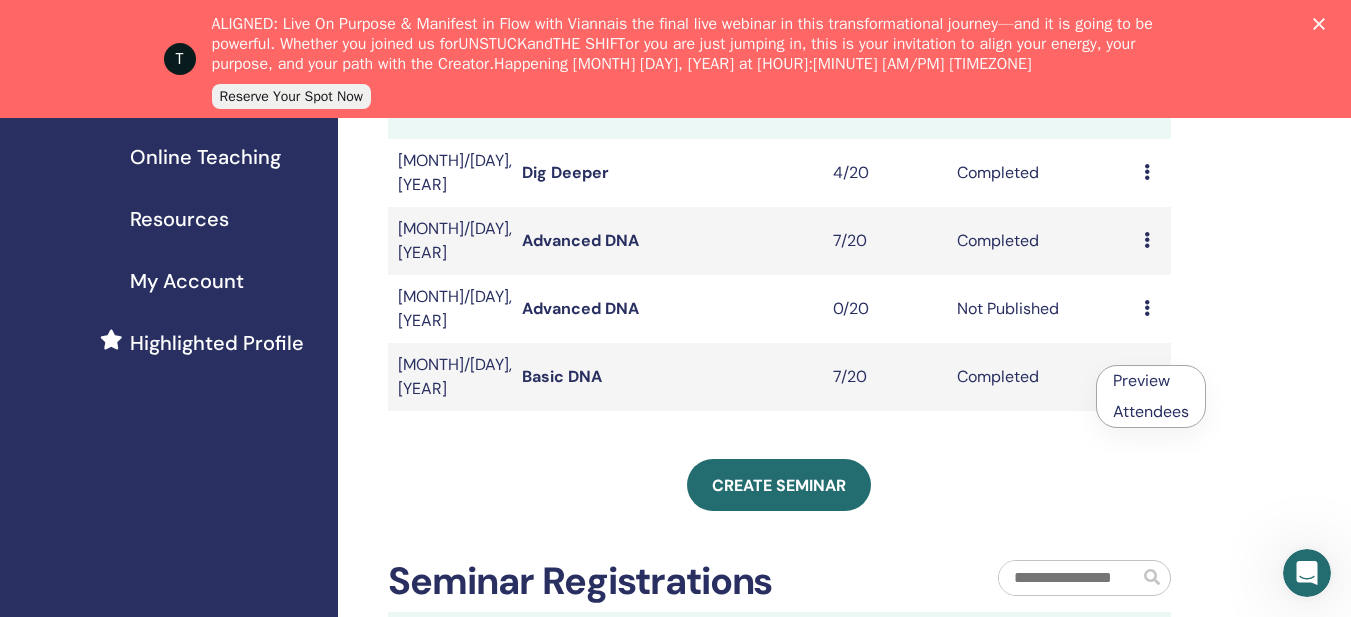 click on "Attendees" at bounding box center [1151, 411] 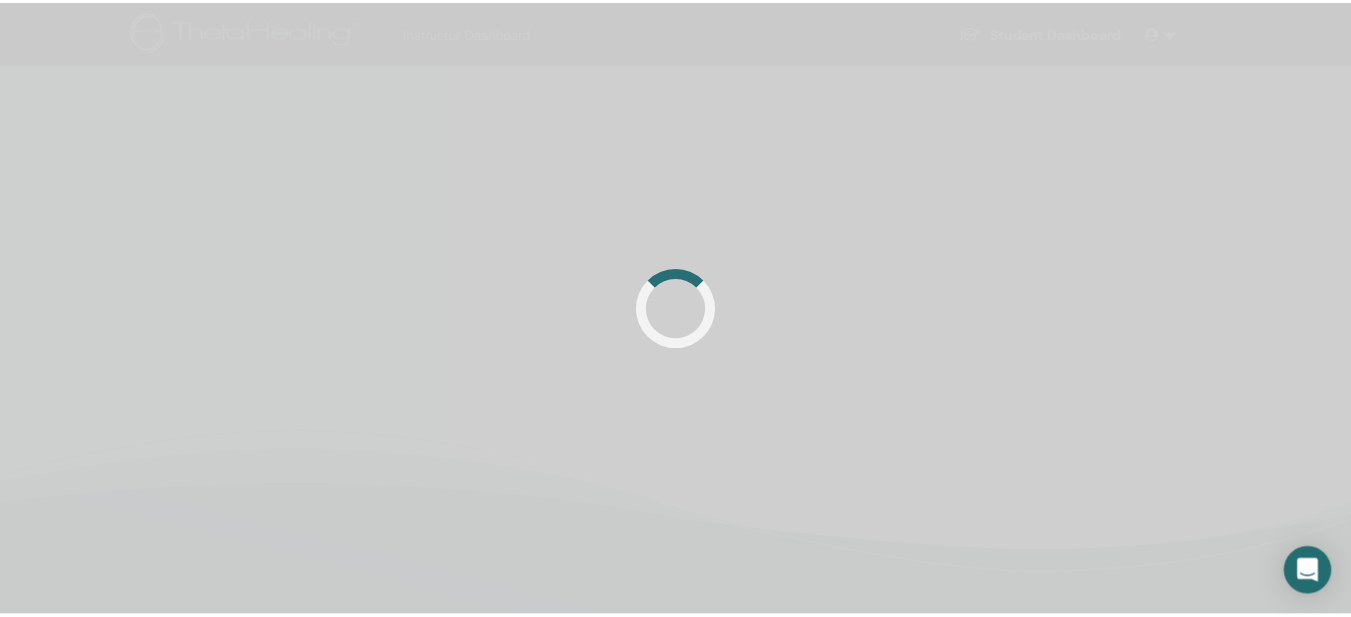 scroll, scrollTop: 0, scrollLeft: 0, axis: both 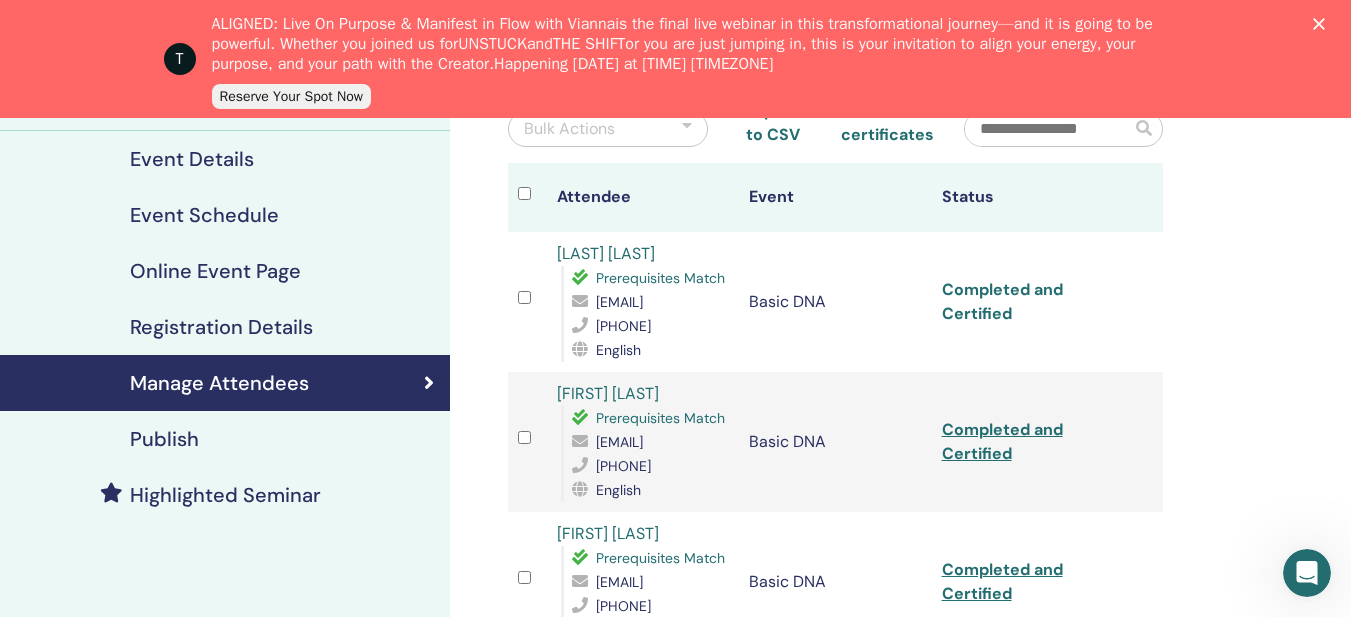 click on "Completed and Certified" at bounding box center [1002, 301] 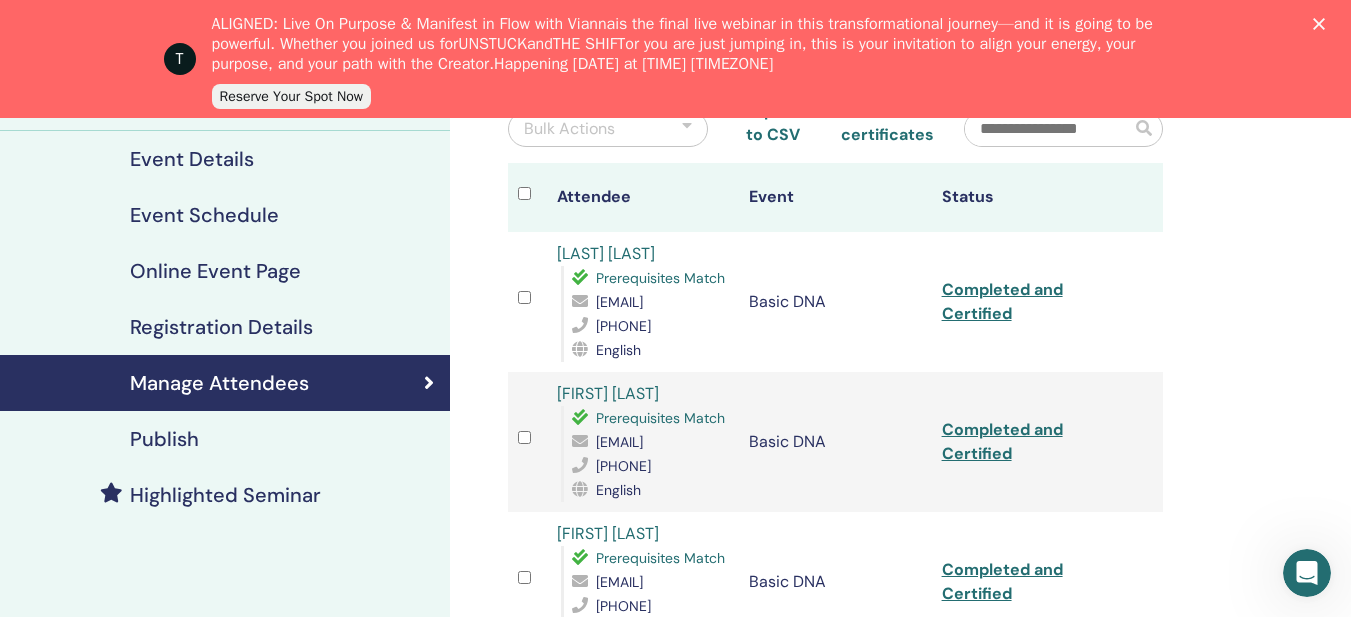 click 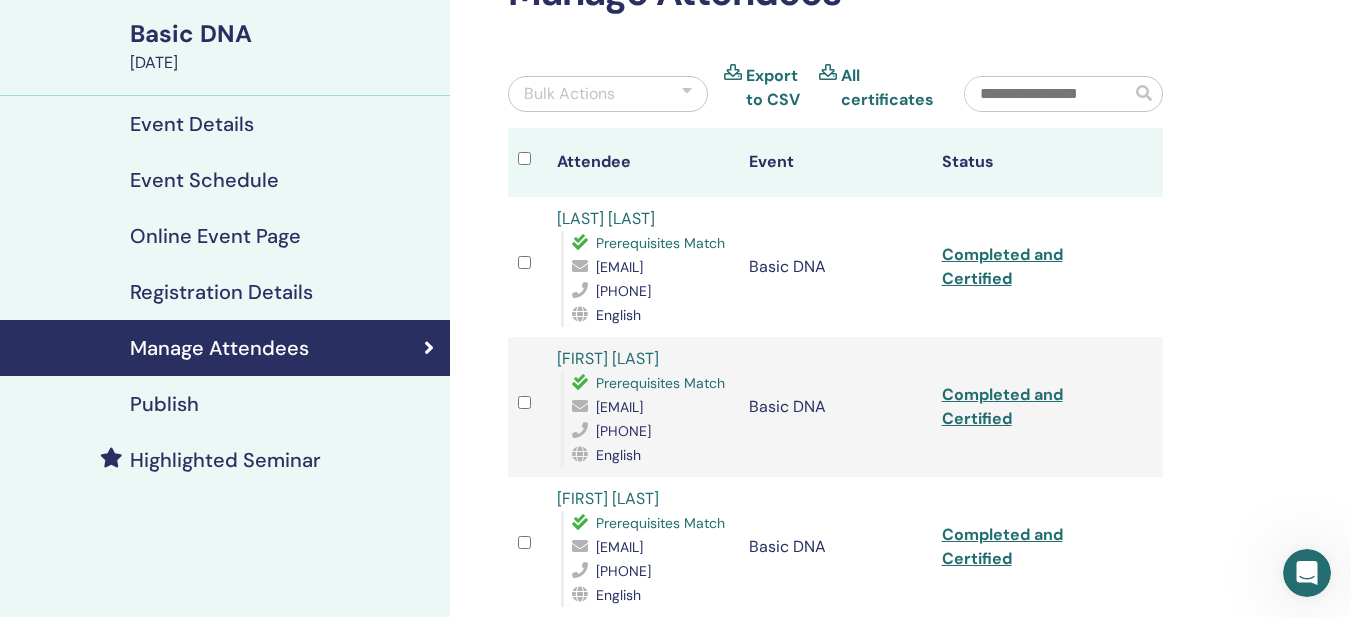 scroll, scrollTop: 146, scrollLeft: 0, axis: vertical 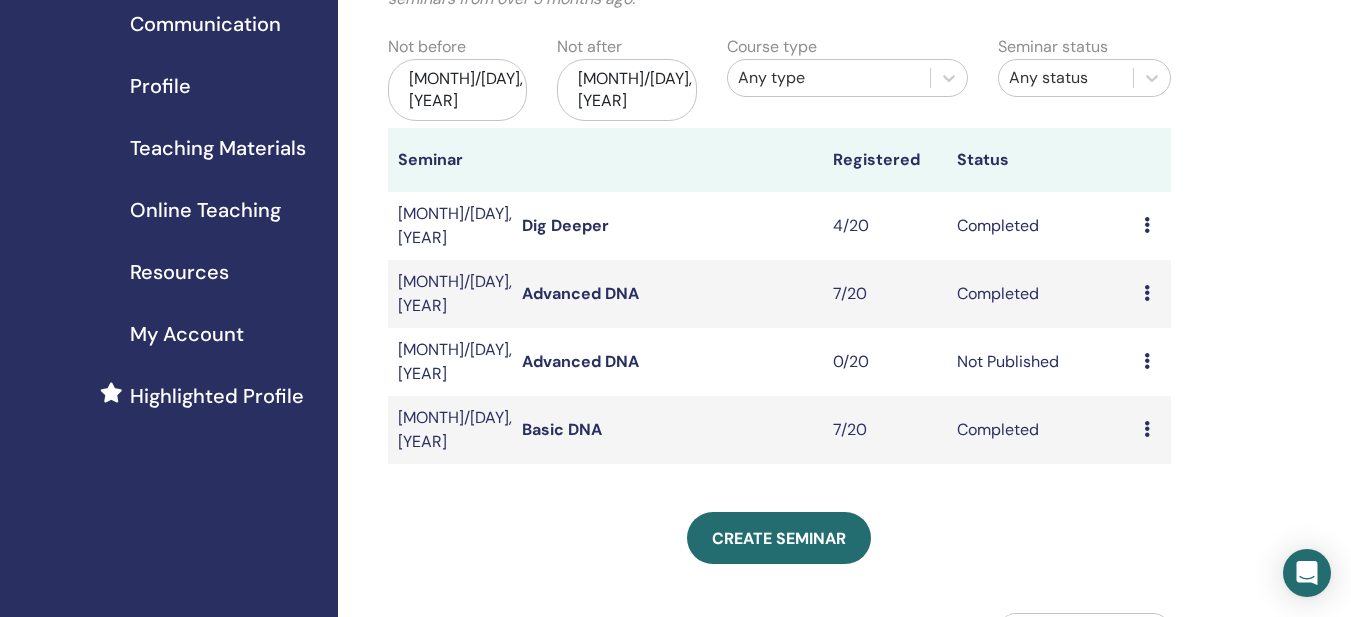 click on "Preview Attendees" at bounding box center (1152, 294) 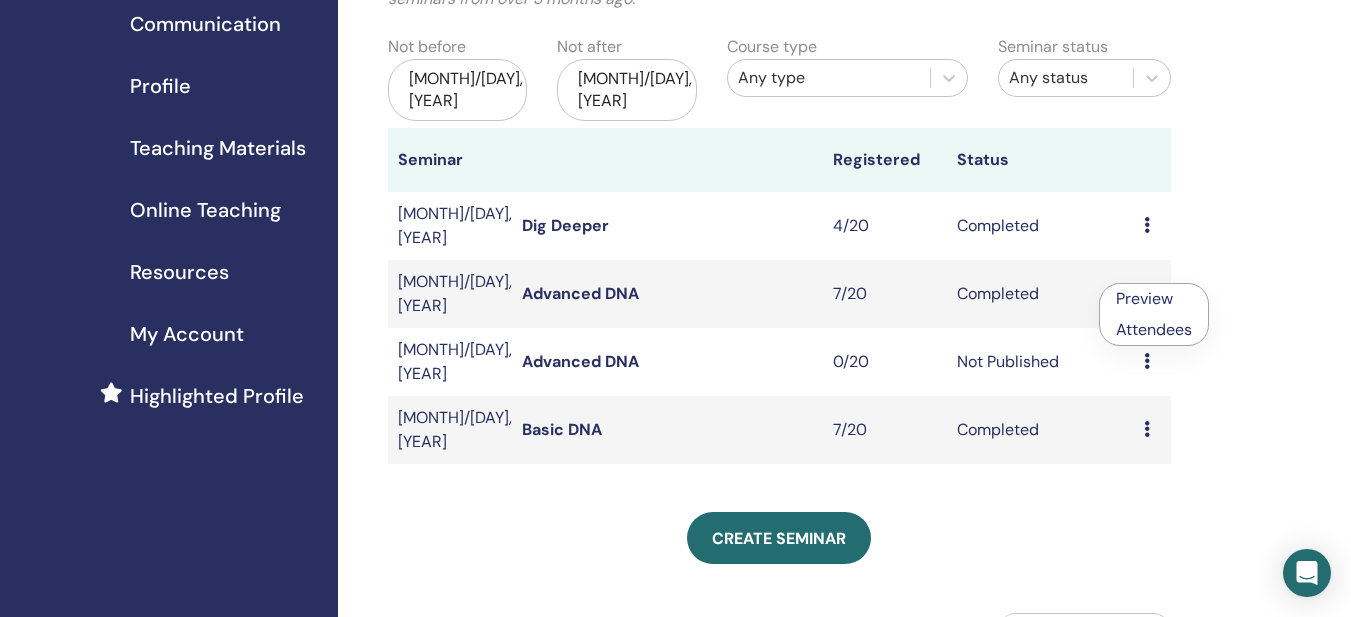 click on "Attendees" at bounding box center (1154, 329) 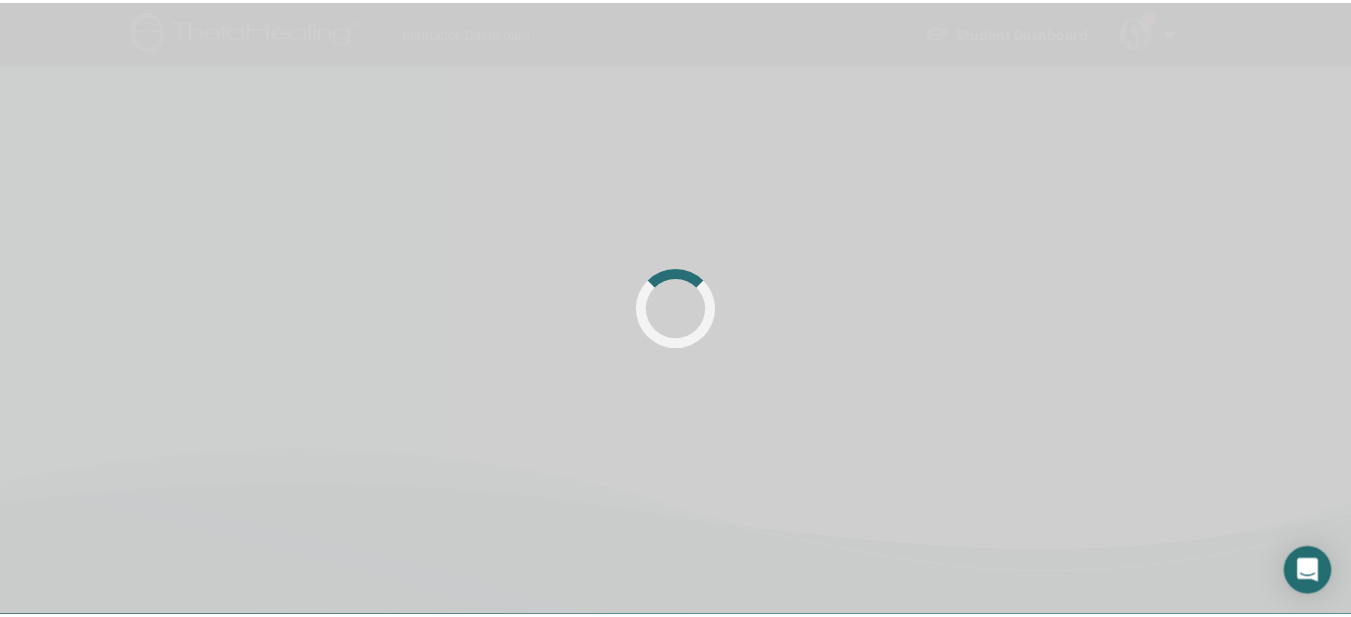 scroll, scrollTop: 0, scrollLeft: 0, axis: both 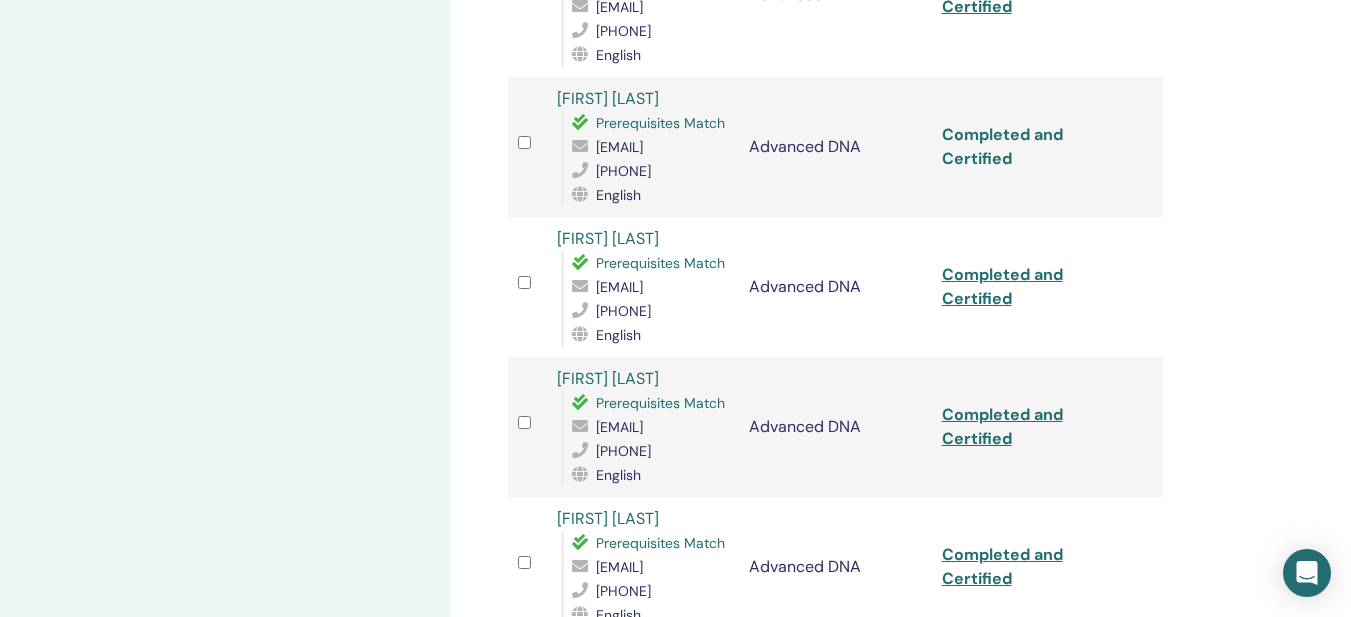 click on "Completed and Certified" at bounding box center (1002, 146) 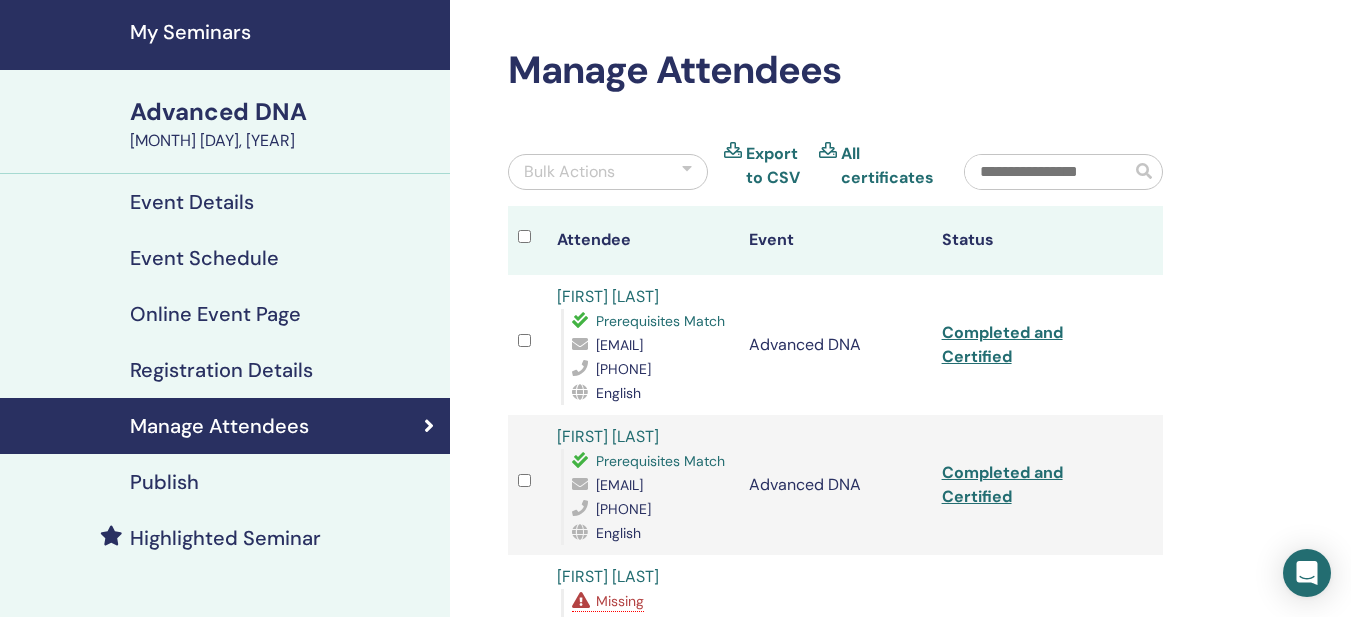 scroll, scrollTop: 60, scrollLeft: 0, axis: vertical 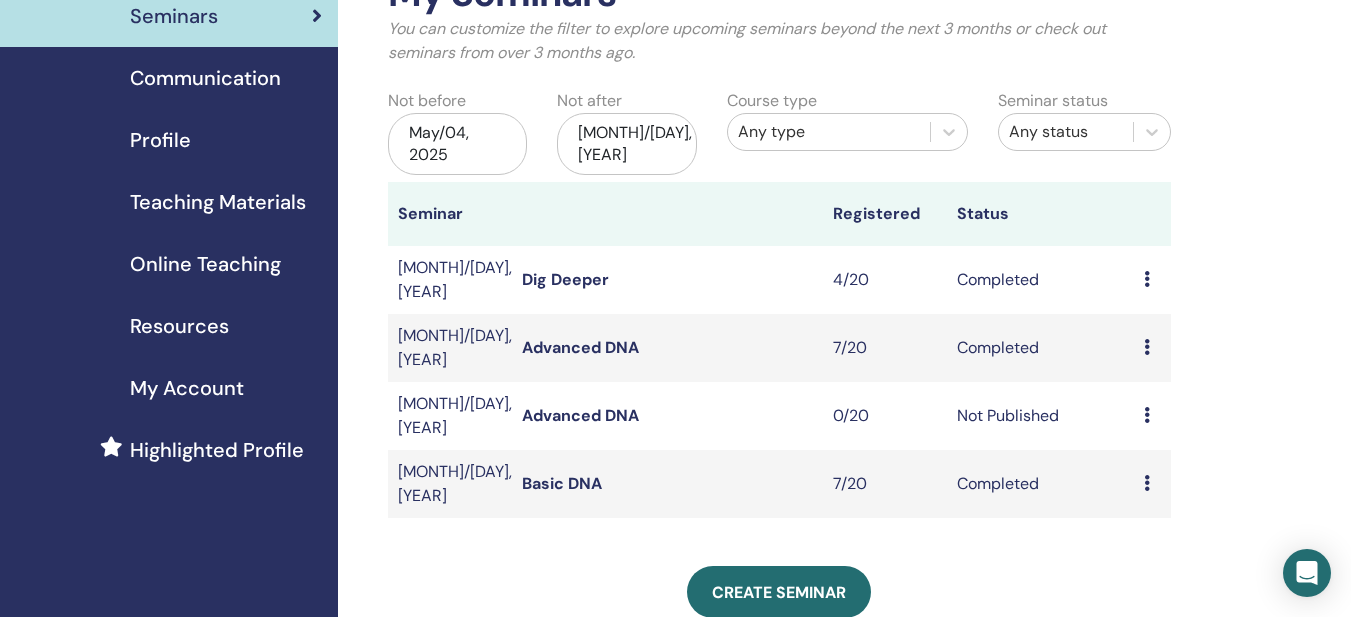 click at bounding box center [1147, 279] 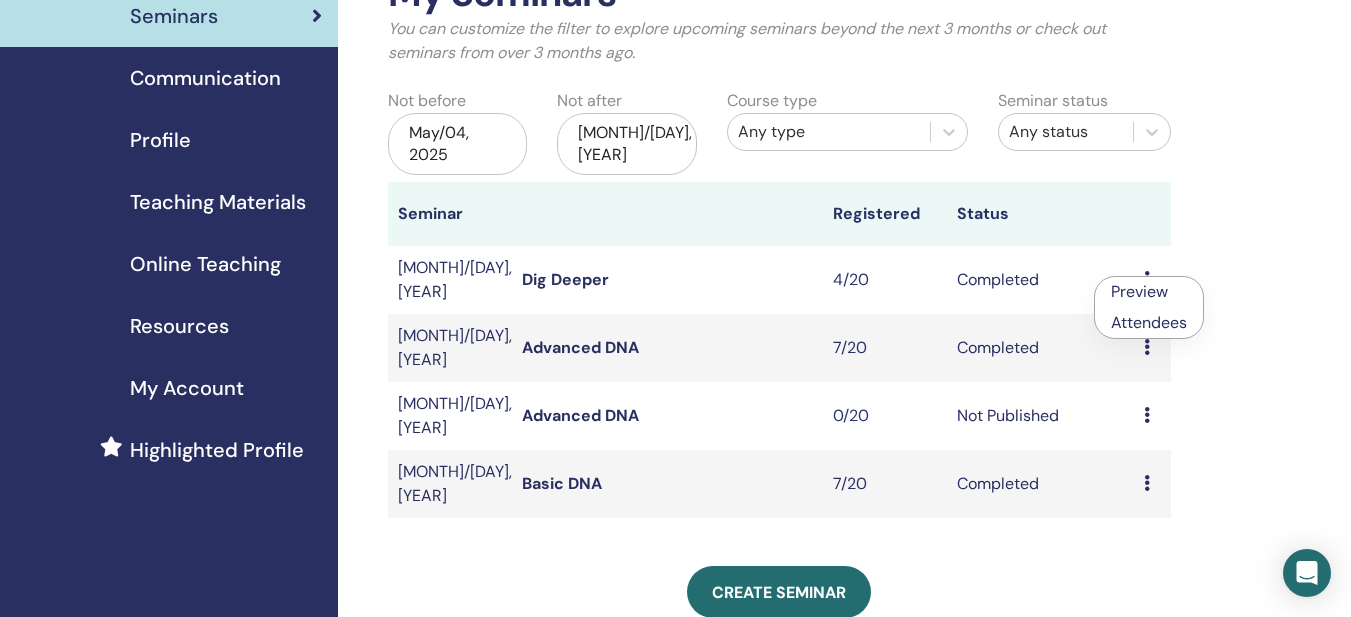 click on "Attendees" at bounding box center (1149, 322) 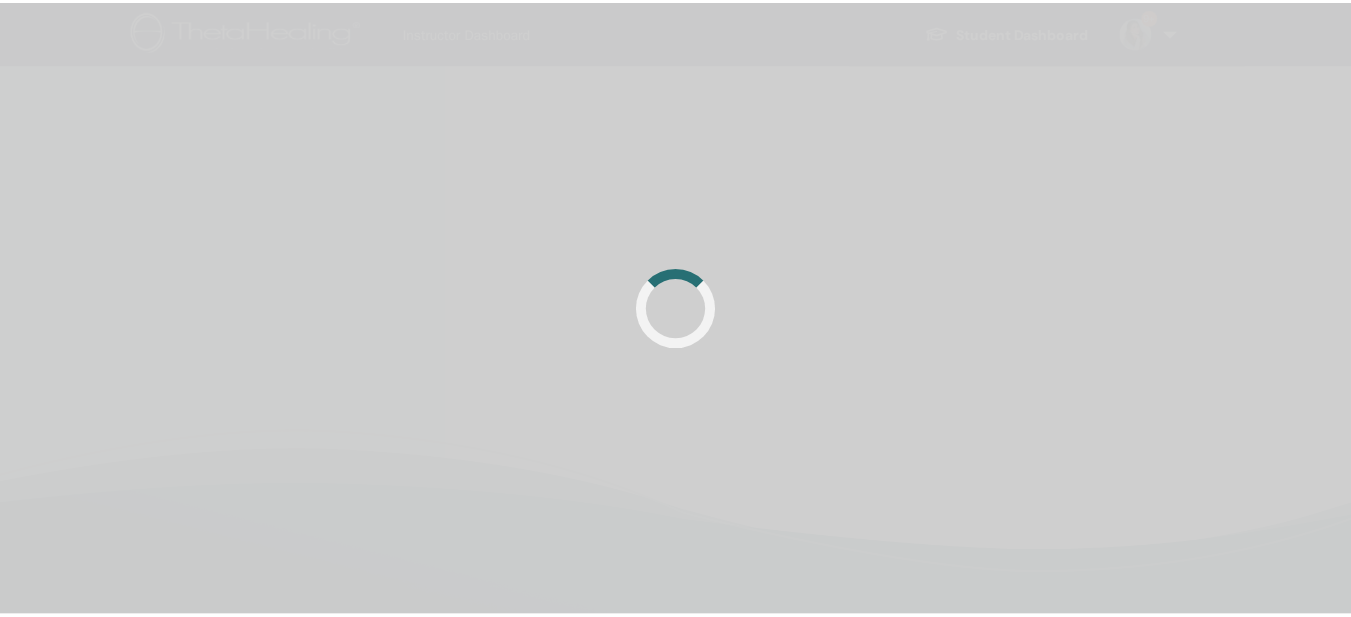 scroll, scrollTop: 0, scrollLeft: 0, axis: both 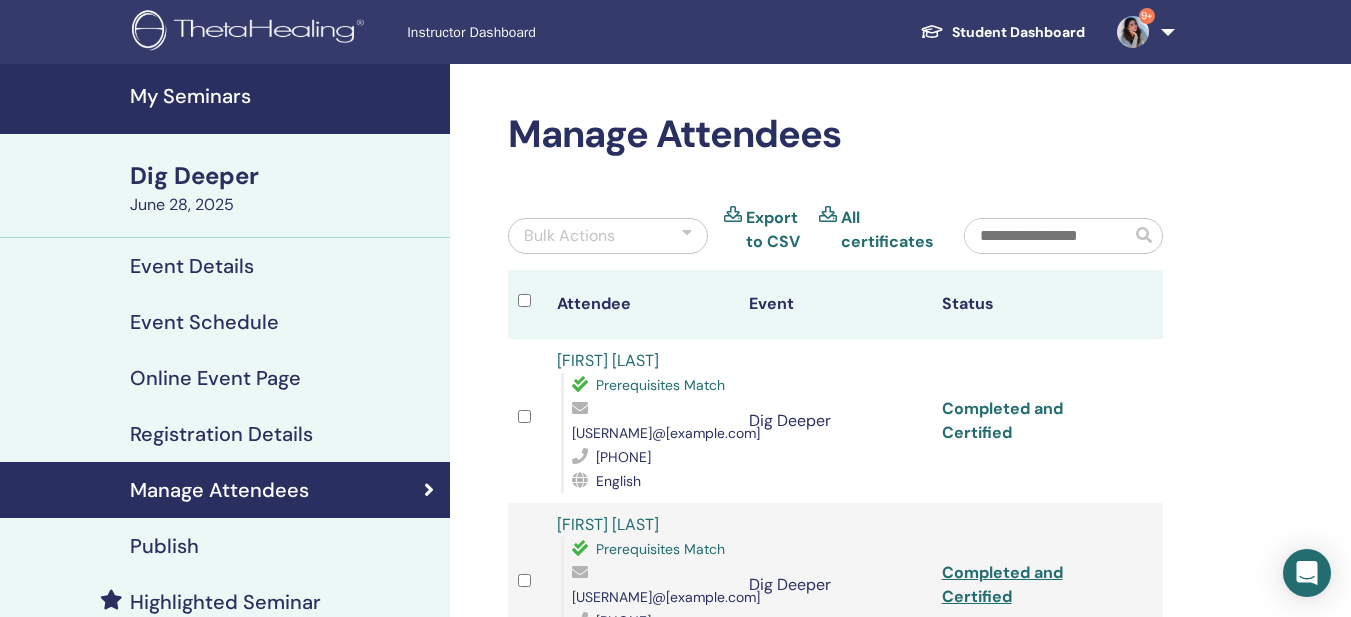 click on "Completed and Certified" at bounding box center (1002, 420) 